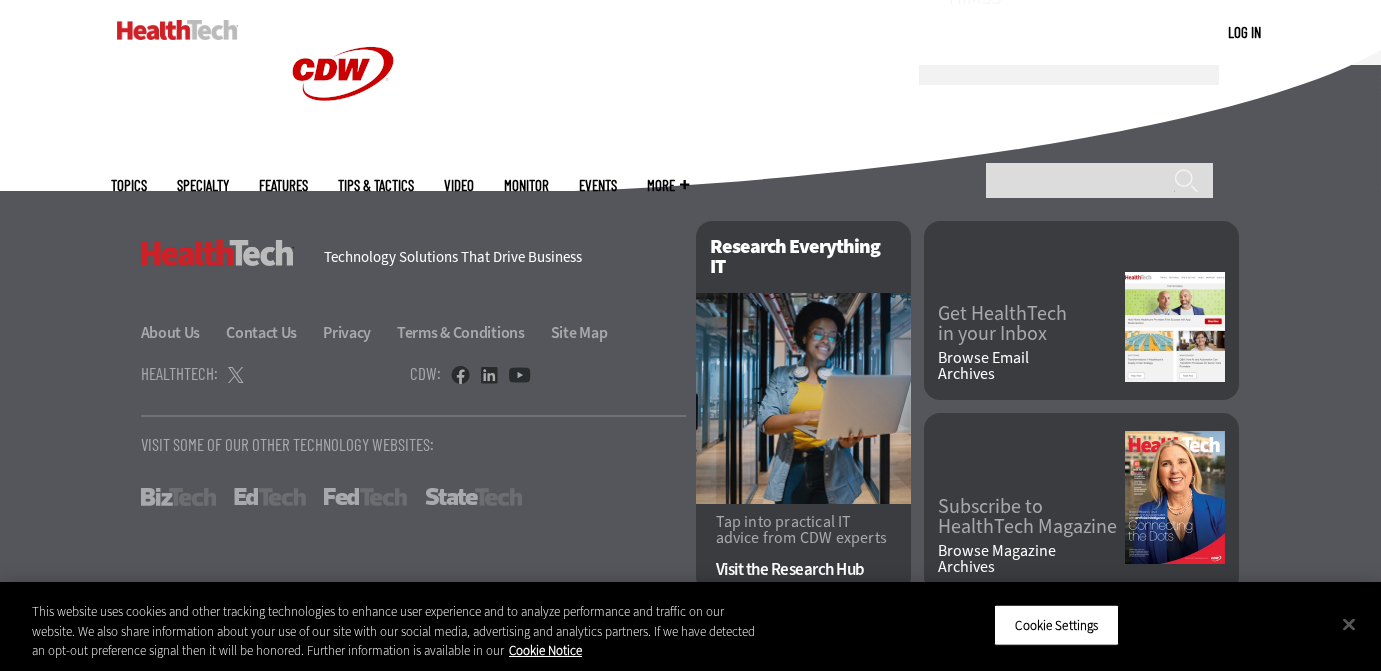 scroll, scrollTop: 0, scrollLeft: 0, axis: both 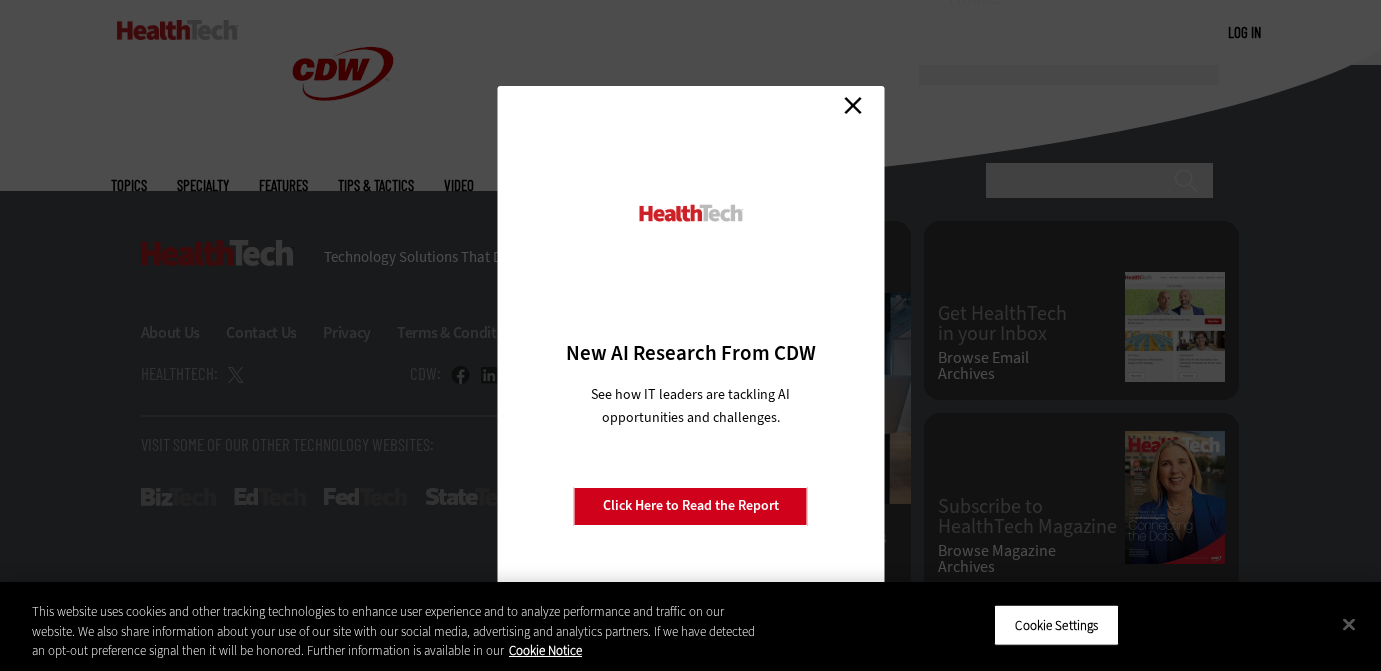 click on "Close" at bounding box center [853, 106] 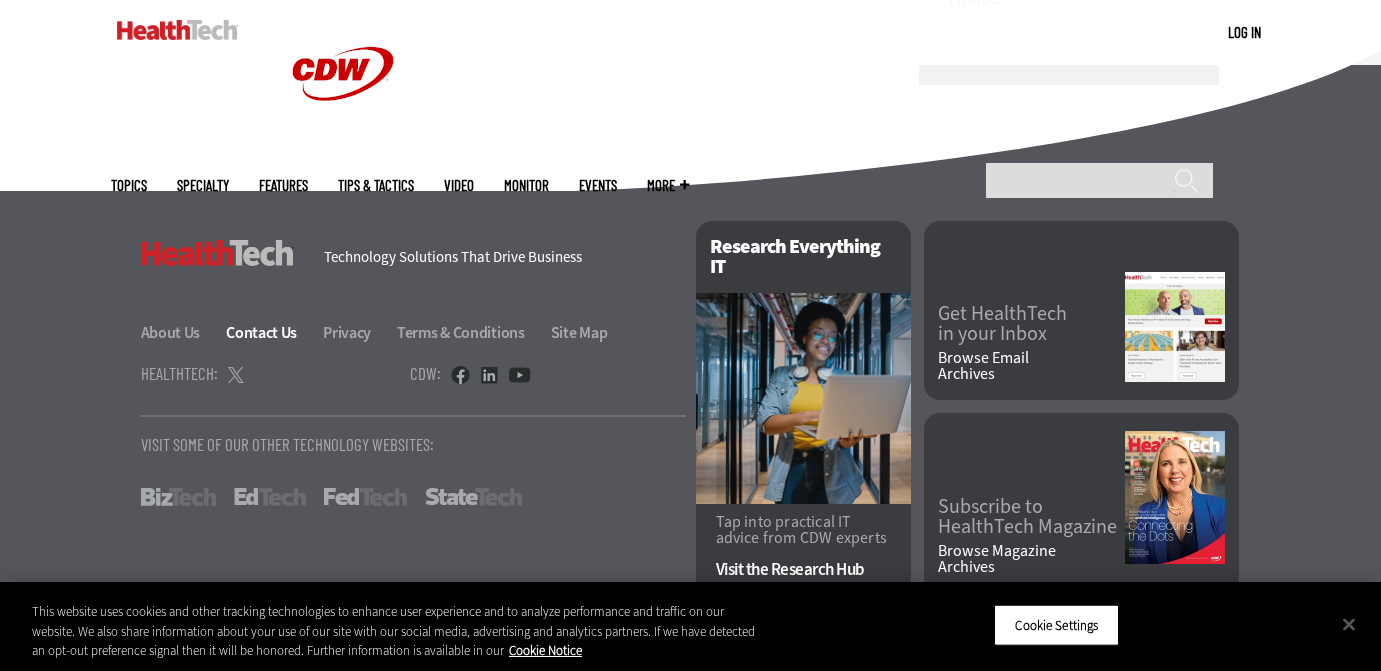 click on "Contact Us" at bounding box center [273, 332] 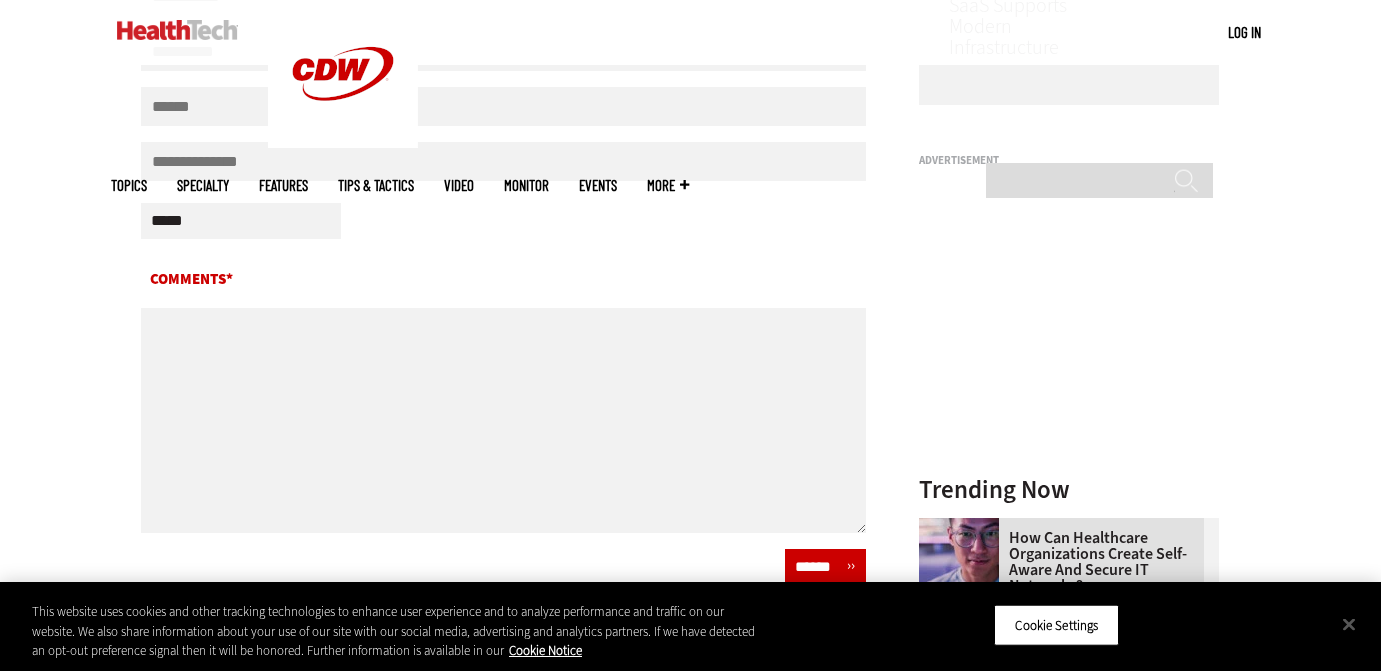 scroll, scrollTop: 0, scrollLeft: 0, axis: both 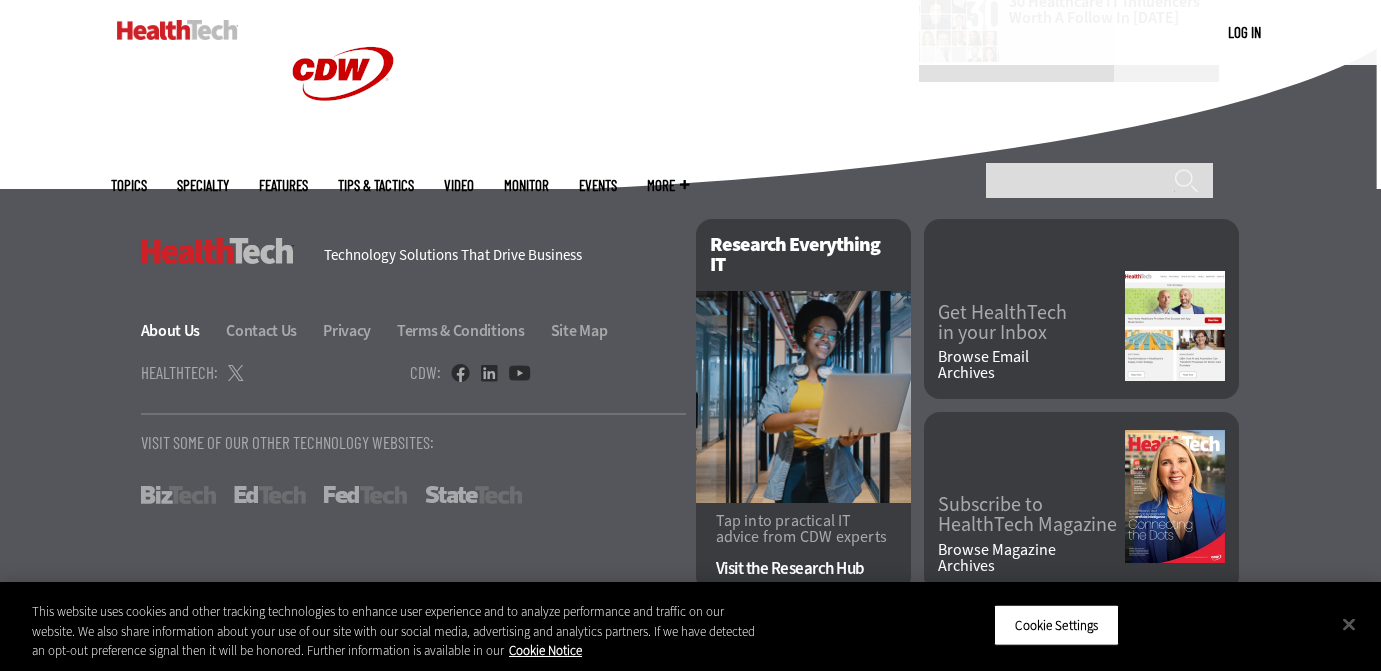 click on "About Us" at bounding box center (182, 330) 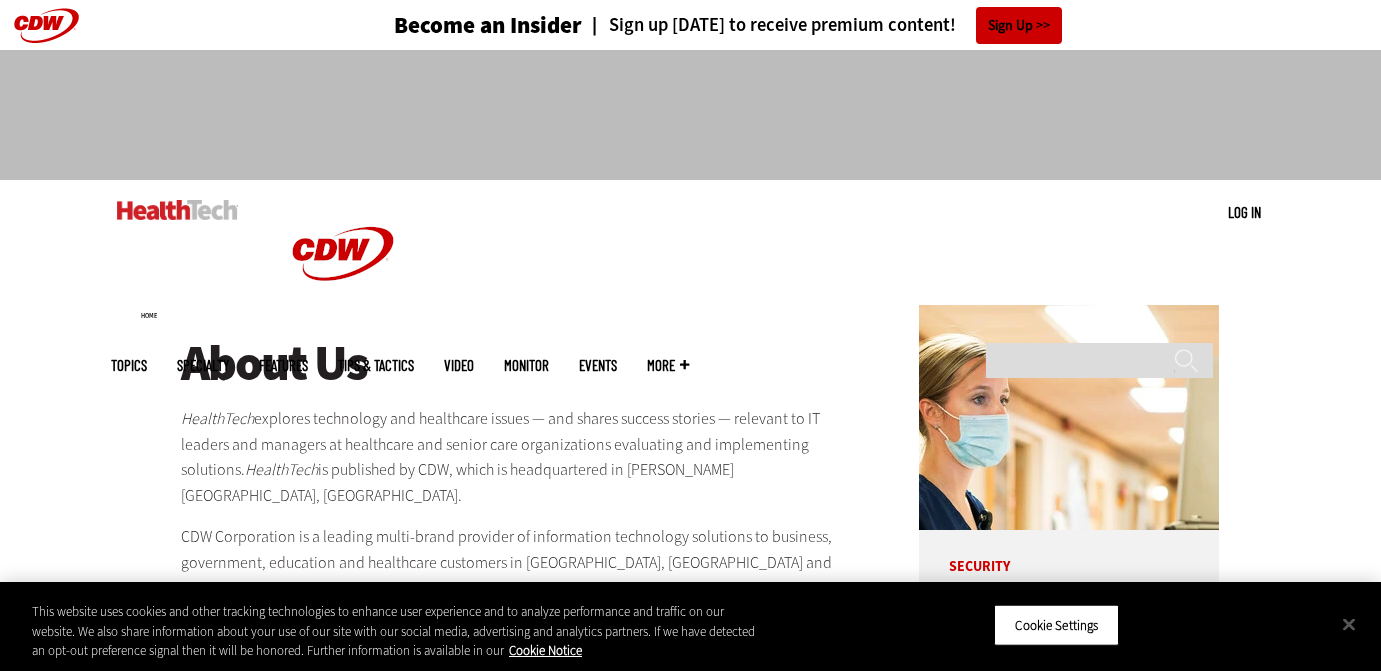 scroll, scrollTop: 0, scrollLeft: 0, axis: both 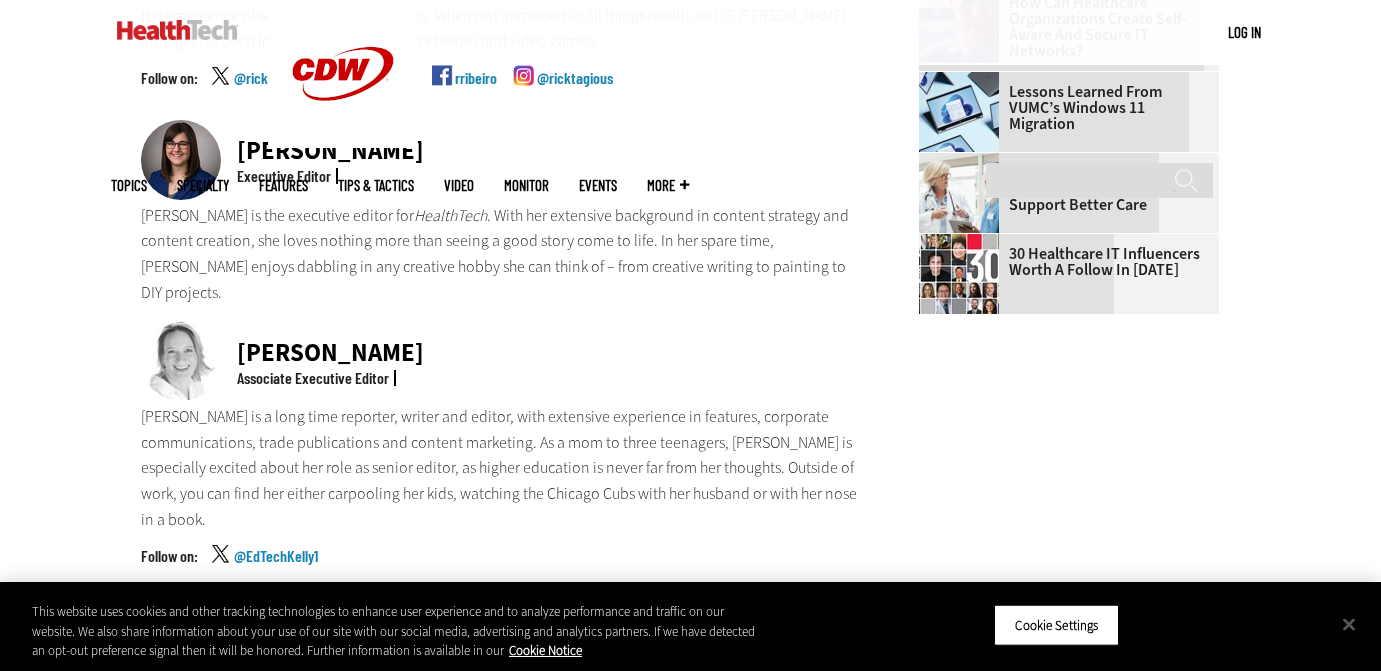 click on "Kelly Konrad" at bounding box center (330, 352) 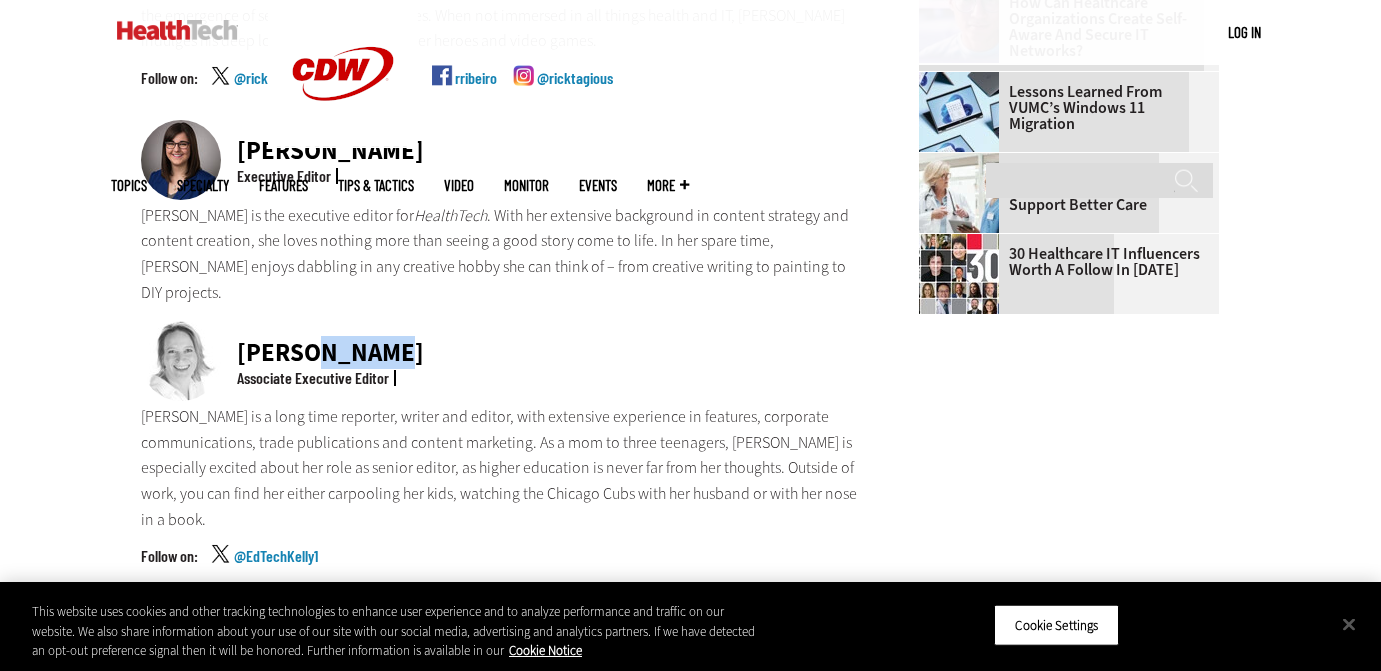 click on "Kelly Konrad" at bounding box center (330, 352) 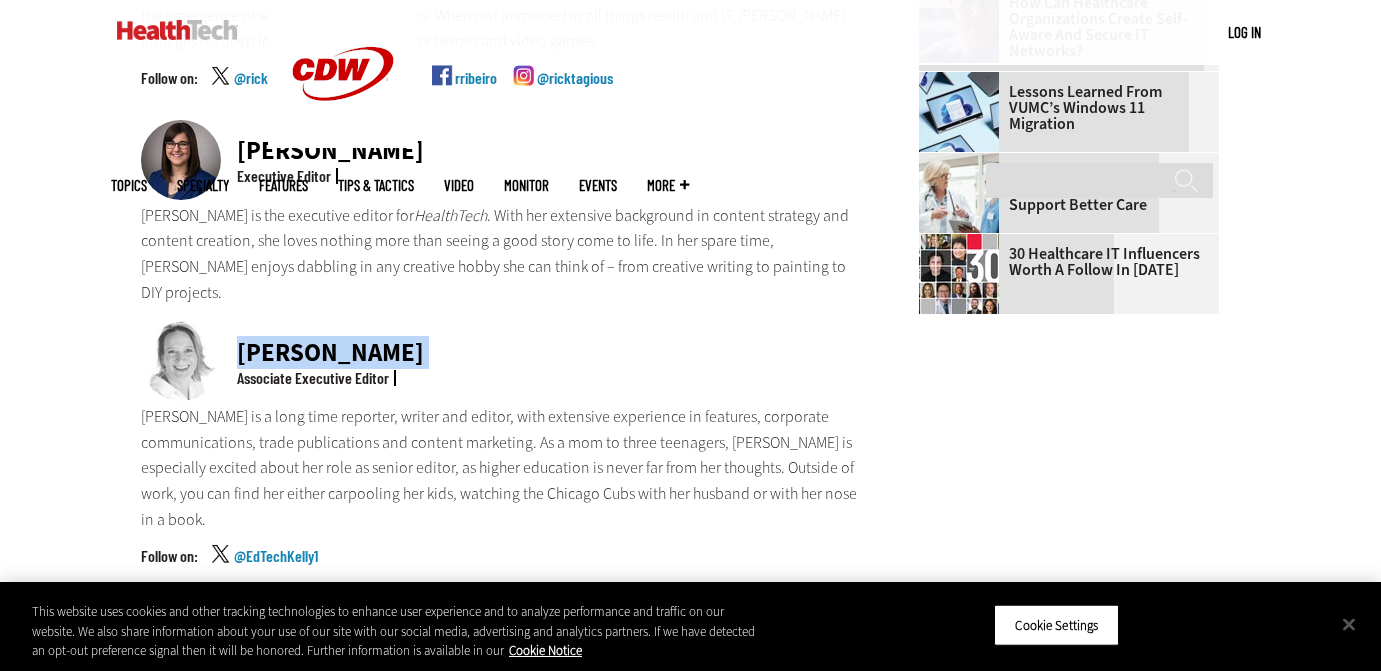 click on "Kelly Konrad" at bounding box center (330, 352) 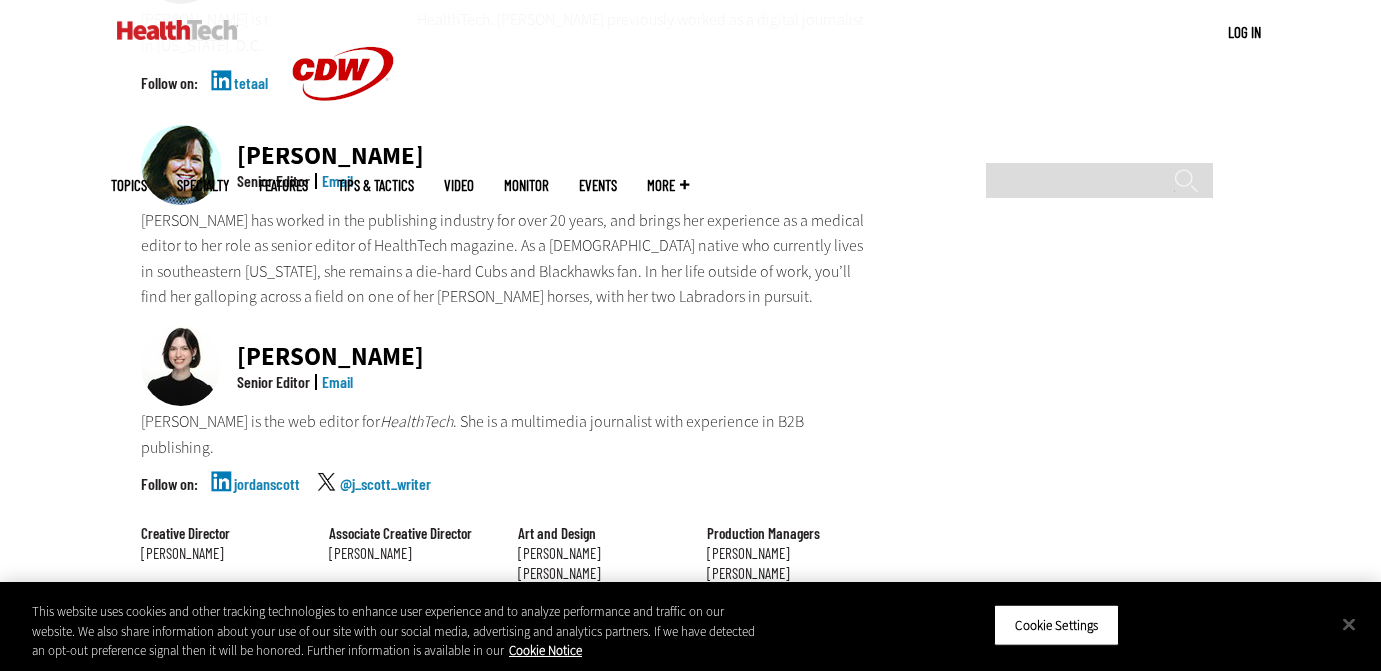 scroll, scrollTop: 1955, scrollLeft: 0, axis: vertical 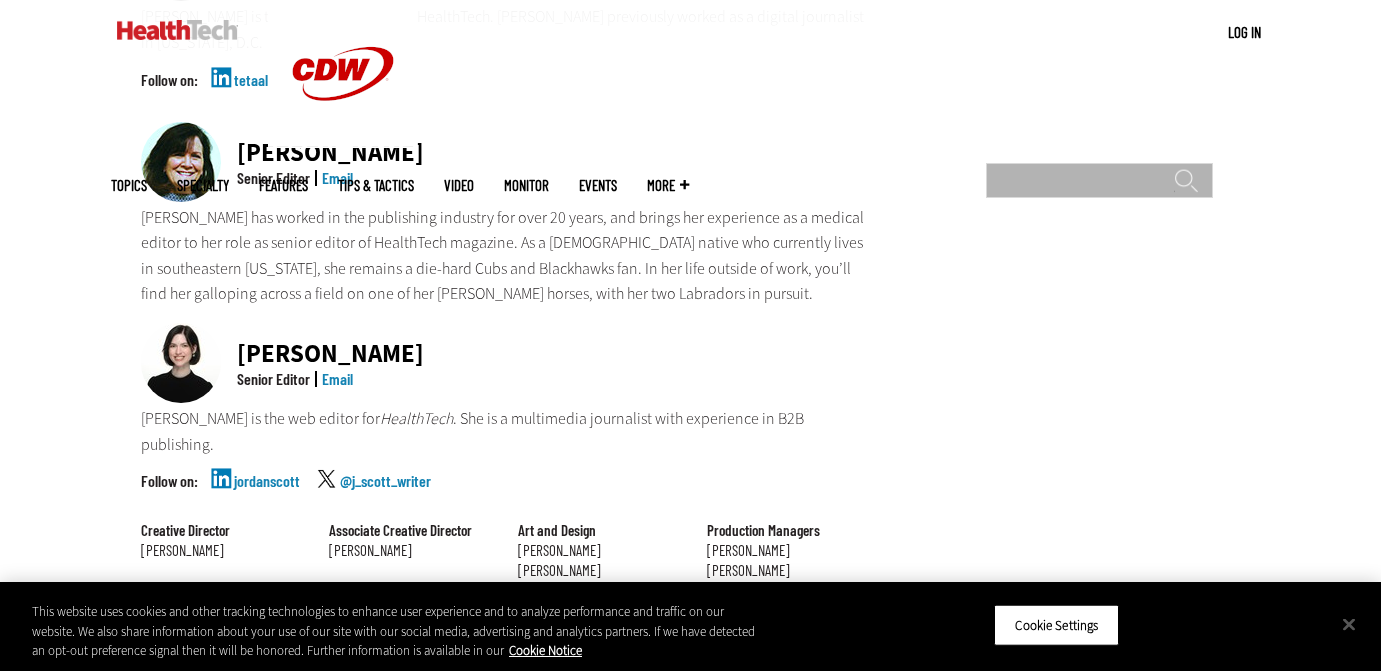click on "Search" at bounding box center [1099, 180] 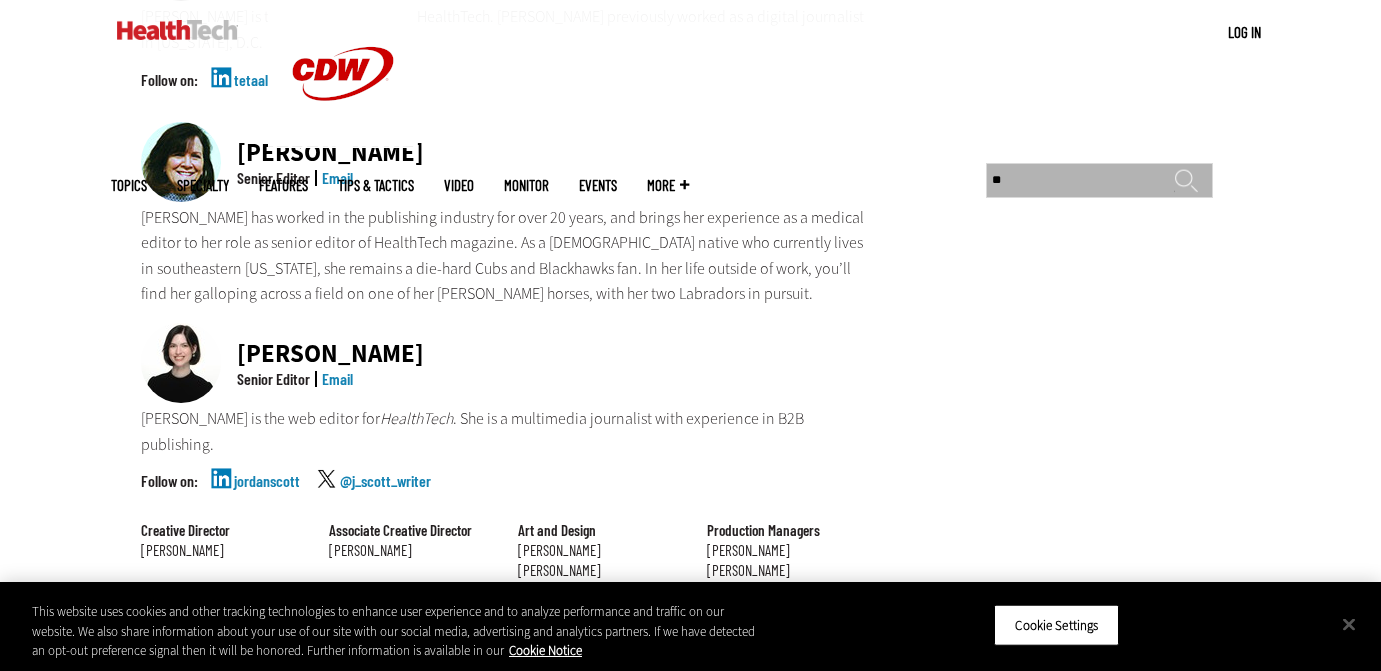 type on "**" 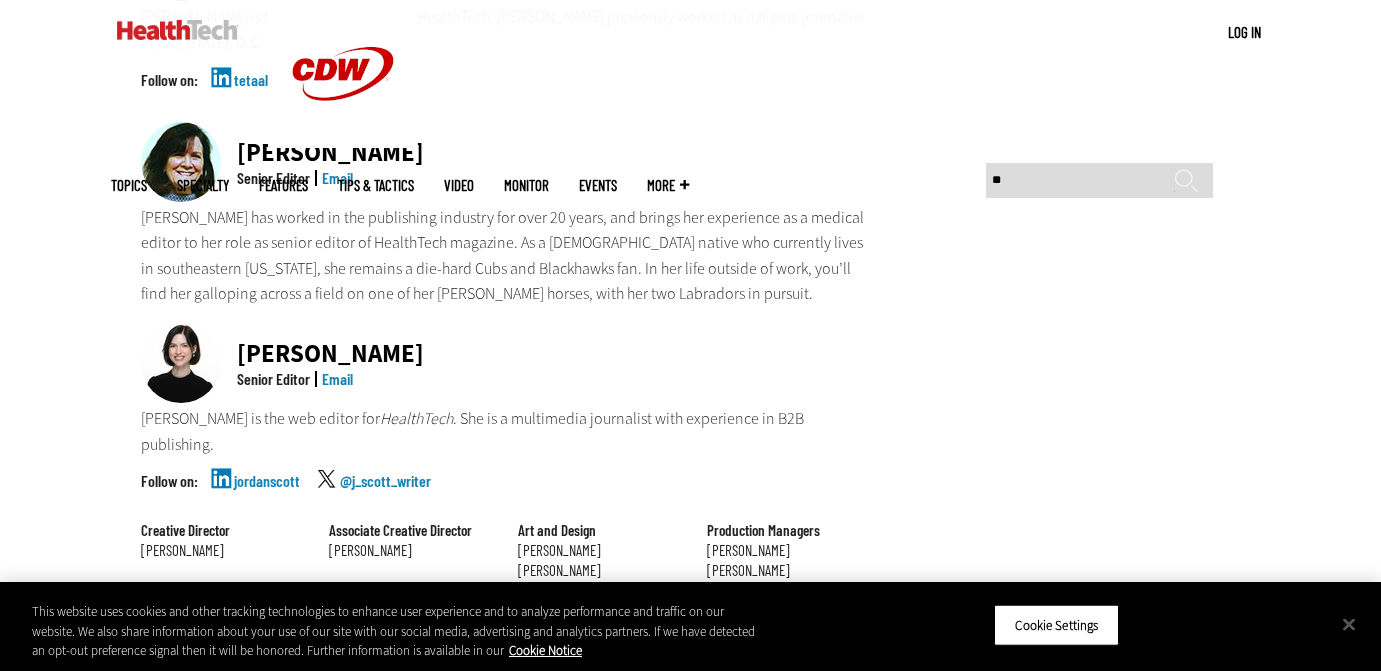 click on "******" at bounding box center (1186, 188) 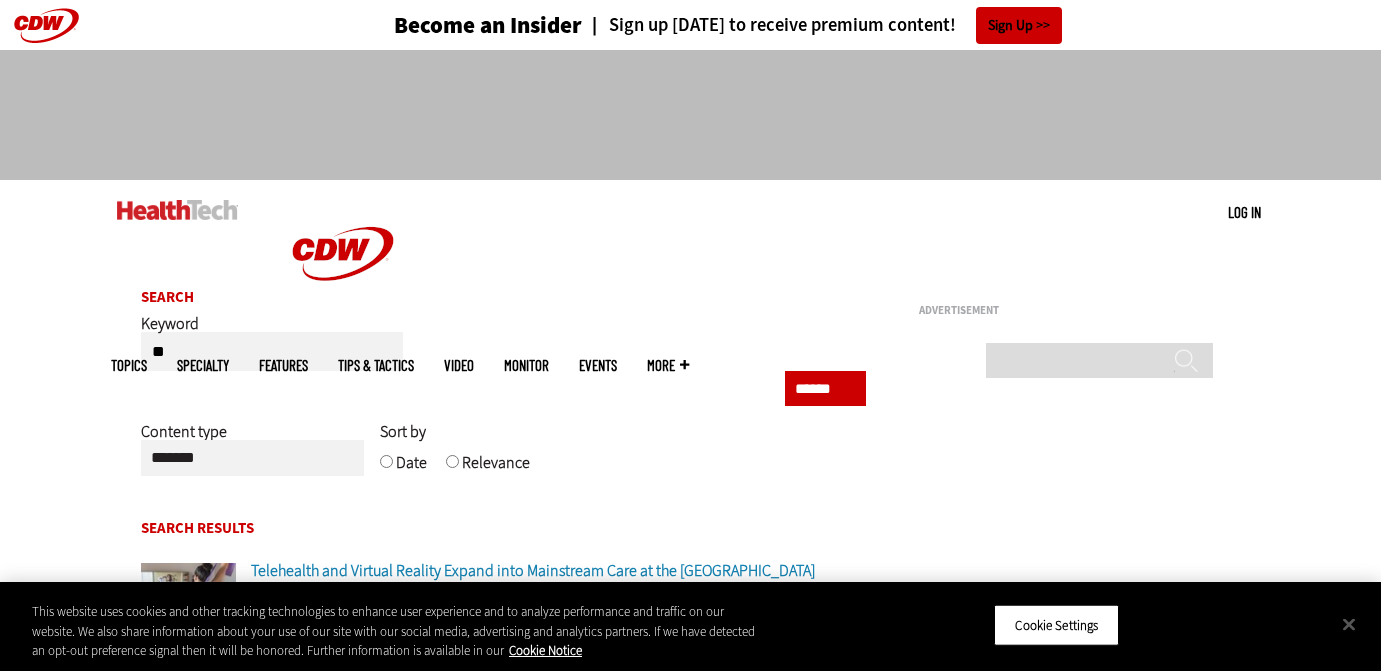 scroll, scrollTop: 0, scrollLeft: 0, axis: both 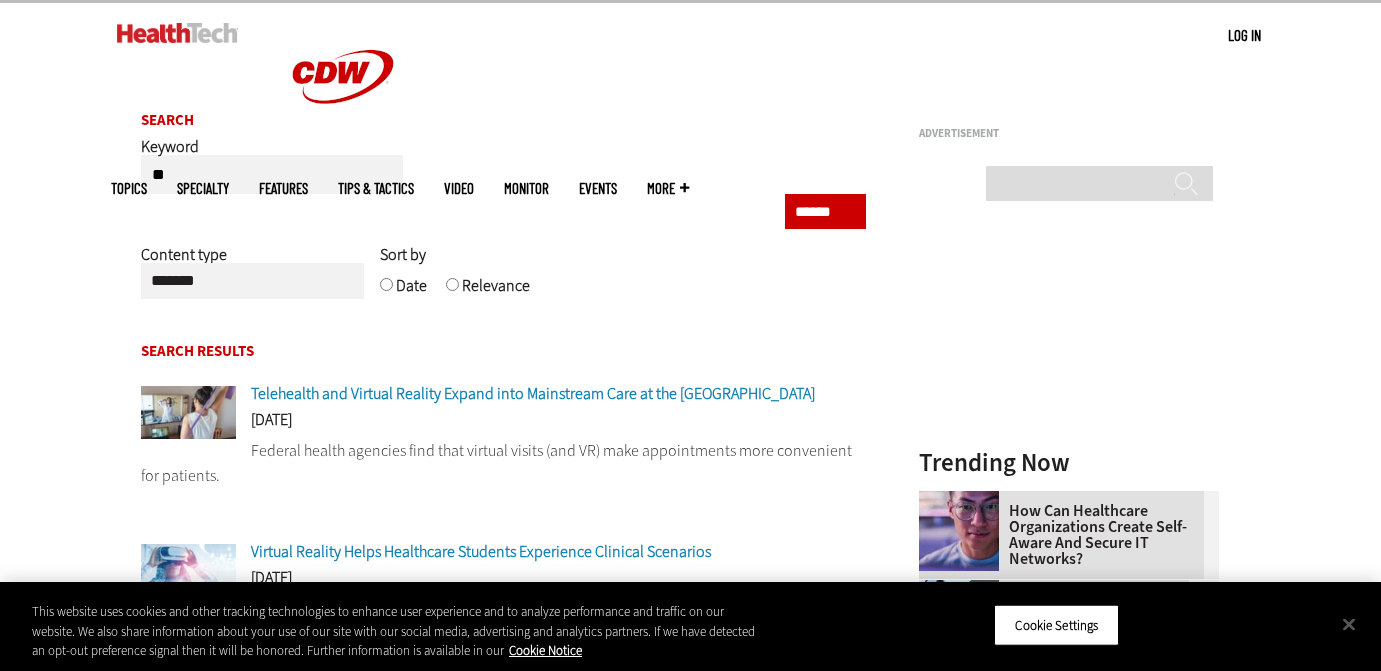 click on "Telehealth and Virtual Reality Expand into Mainstream Care at the VA" at bounding box center (533, 393) 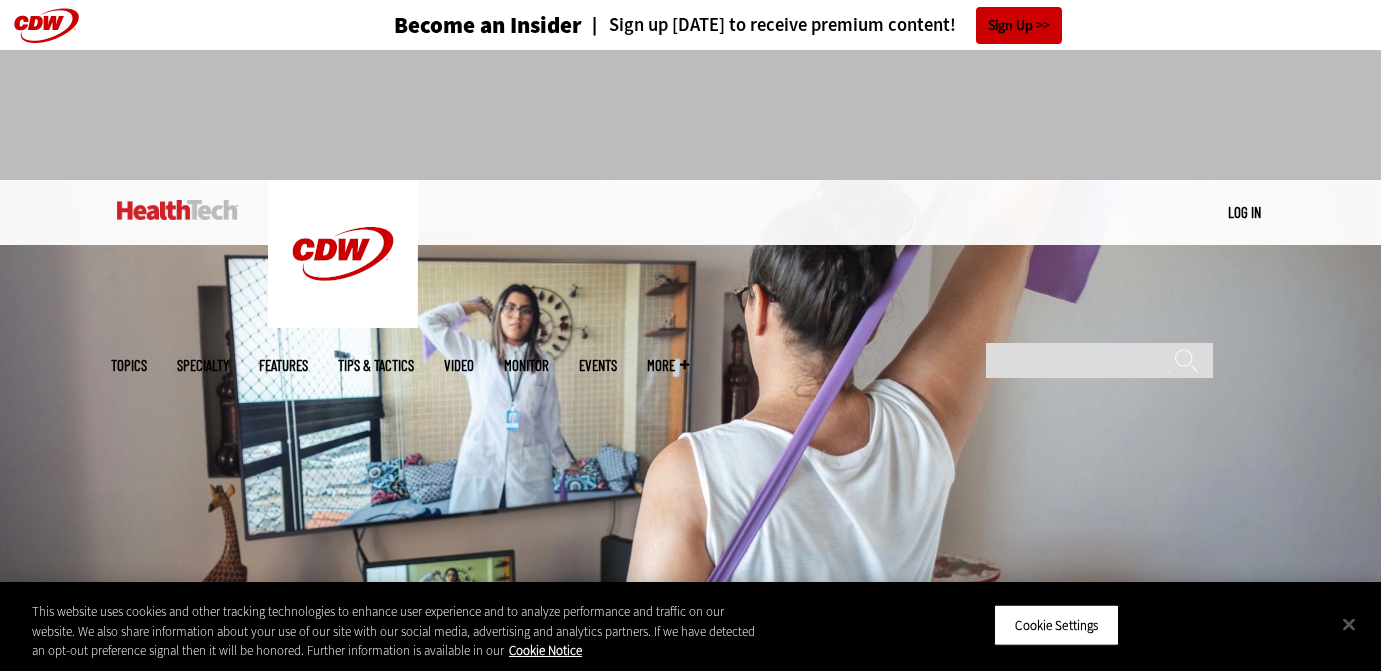 scroll, scrollTop: 0, scrollLeft: 0, axis: both 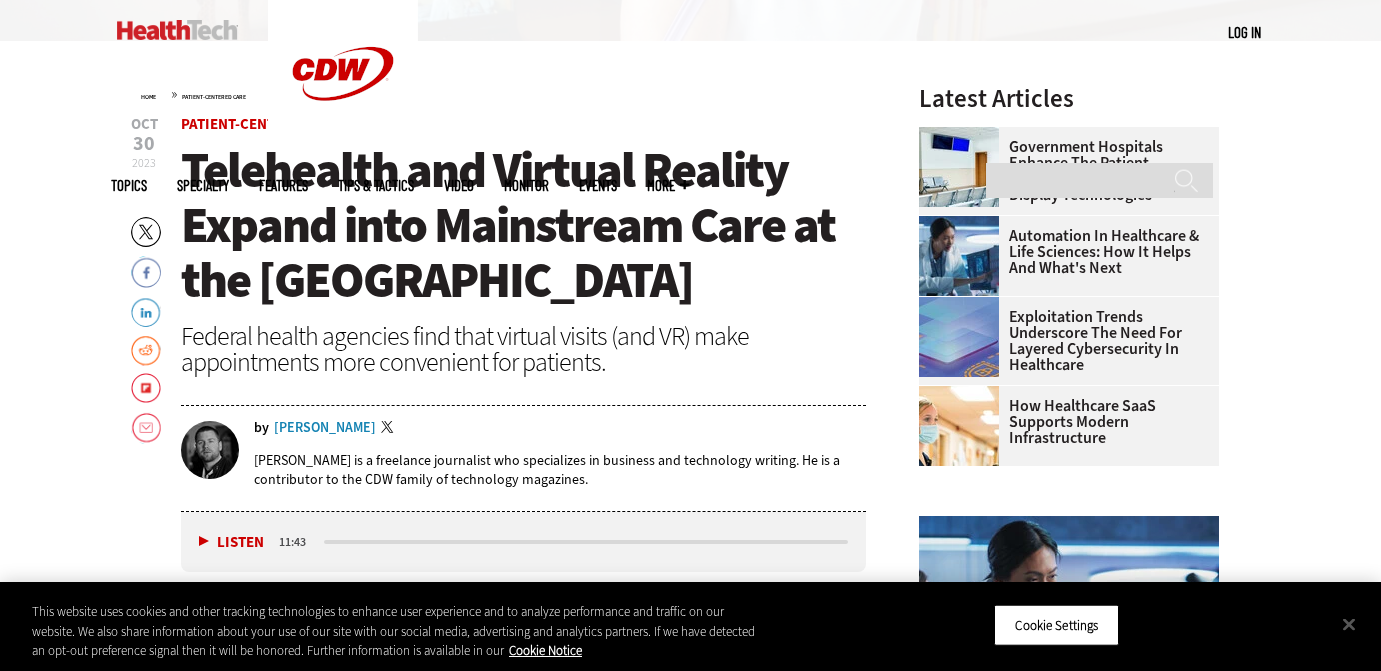 click on "Calvin Hennick" at bounding box center [325, 428] 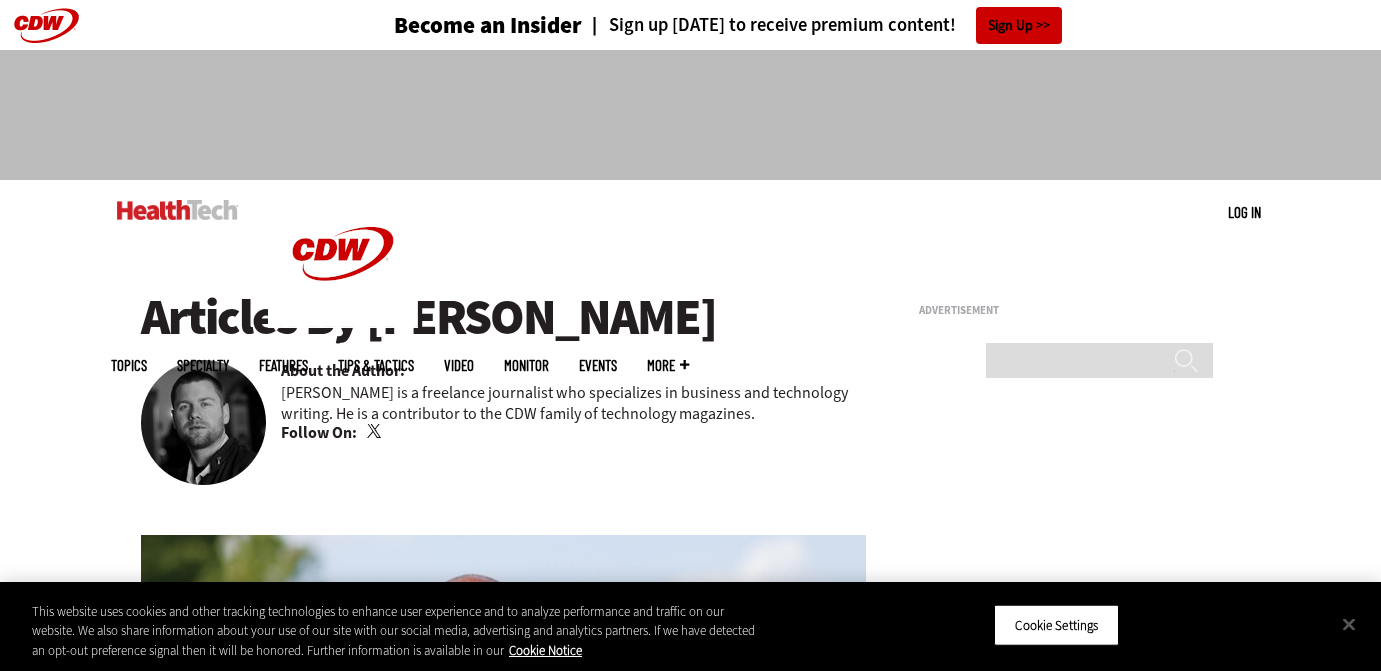scroll, scrollTop: 0, scrollLeft: 0, axis: both 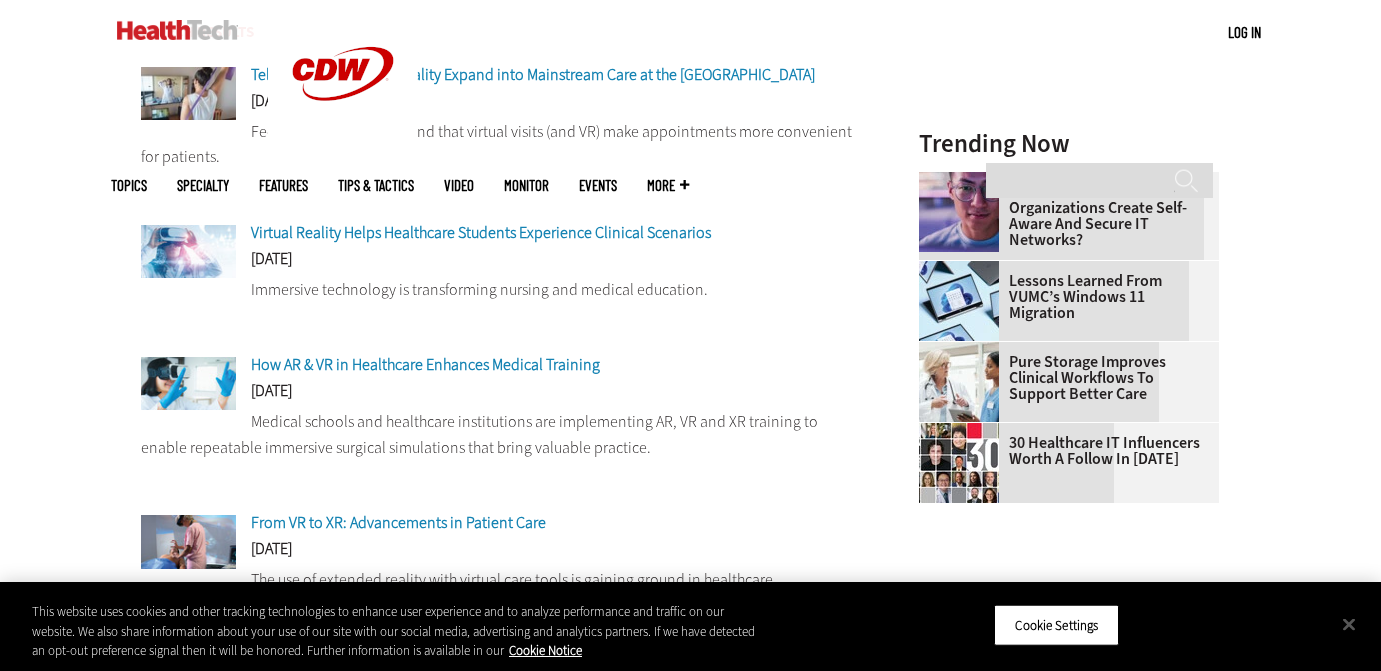 click on "How AR & VR in Healthcare Enhances Medical Training" at bounding box center [425, 364] 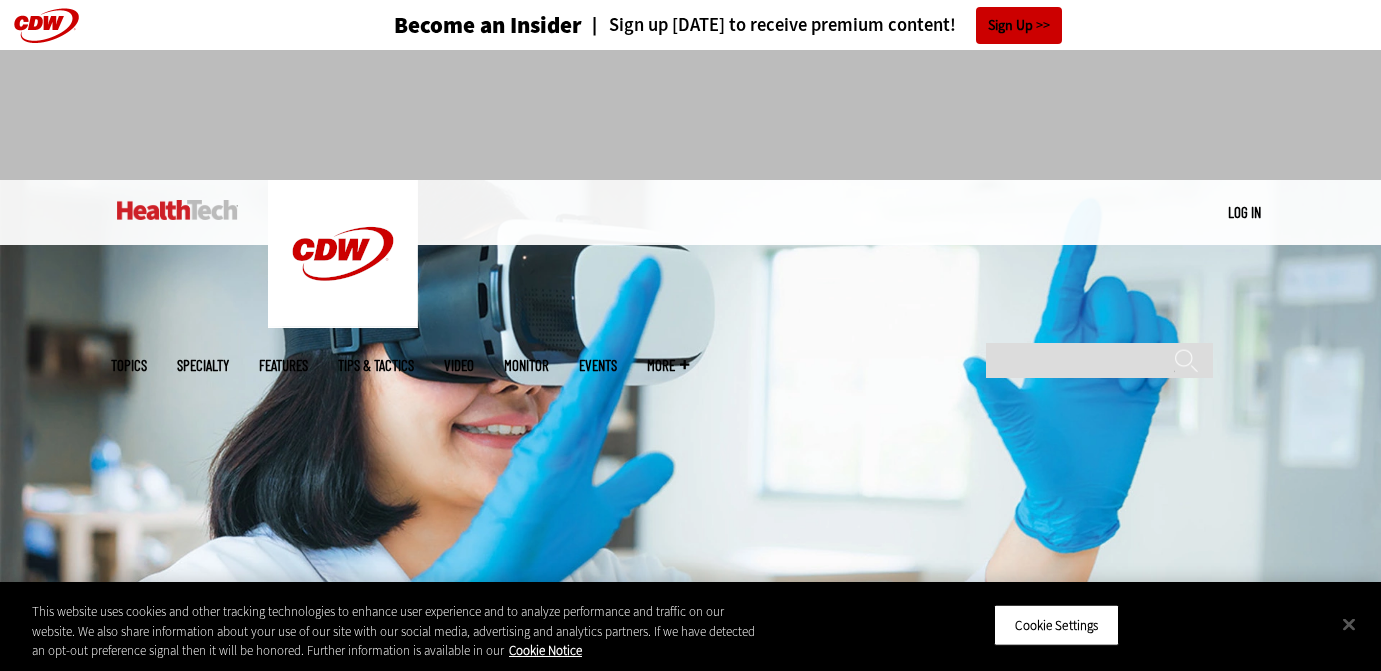 scroll, scrollTop: 0, scrollLeft: 0, axis: both 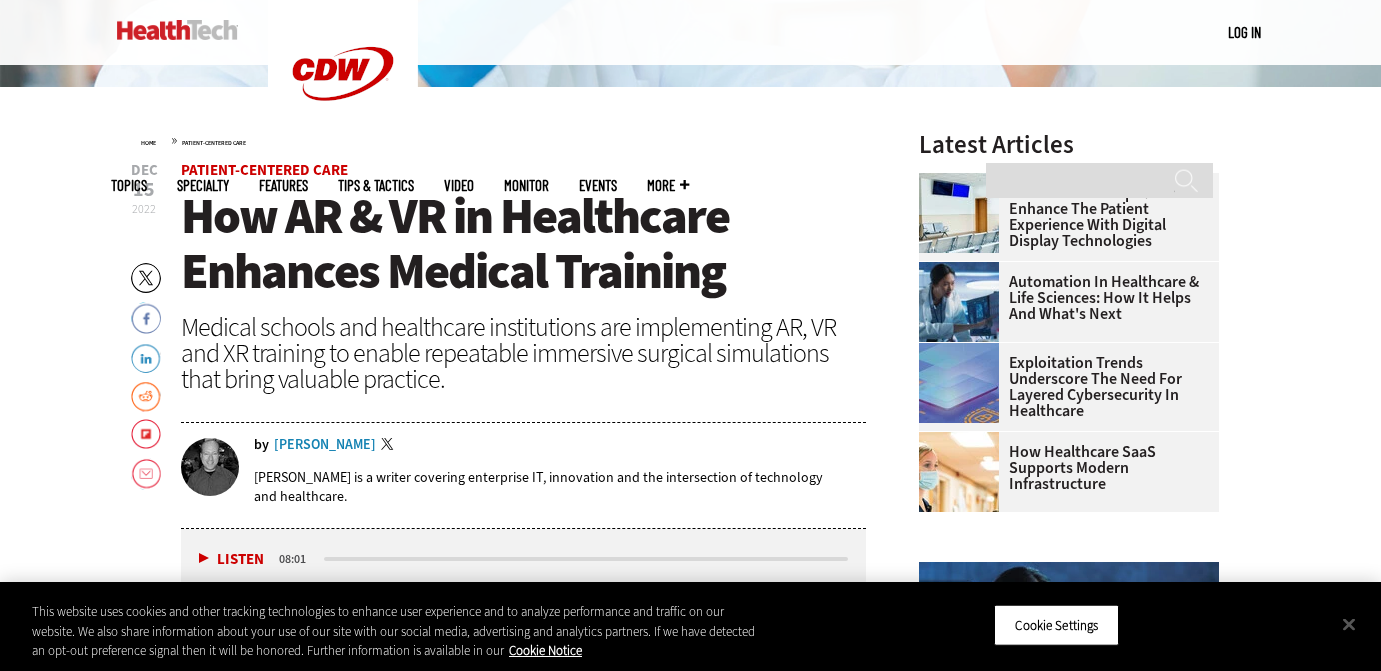 click on "[PERSON_NAME]" at bounding box center [325, 445] 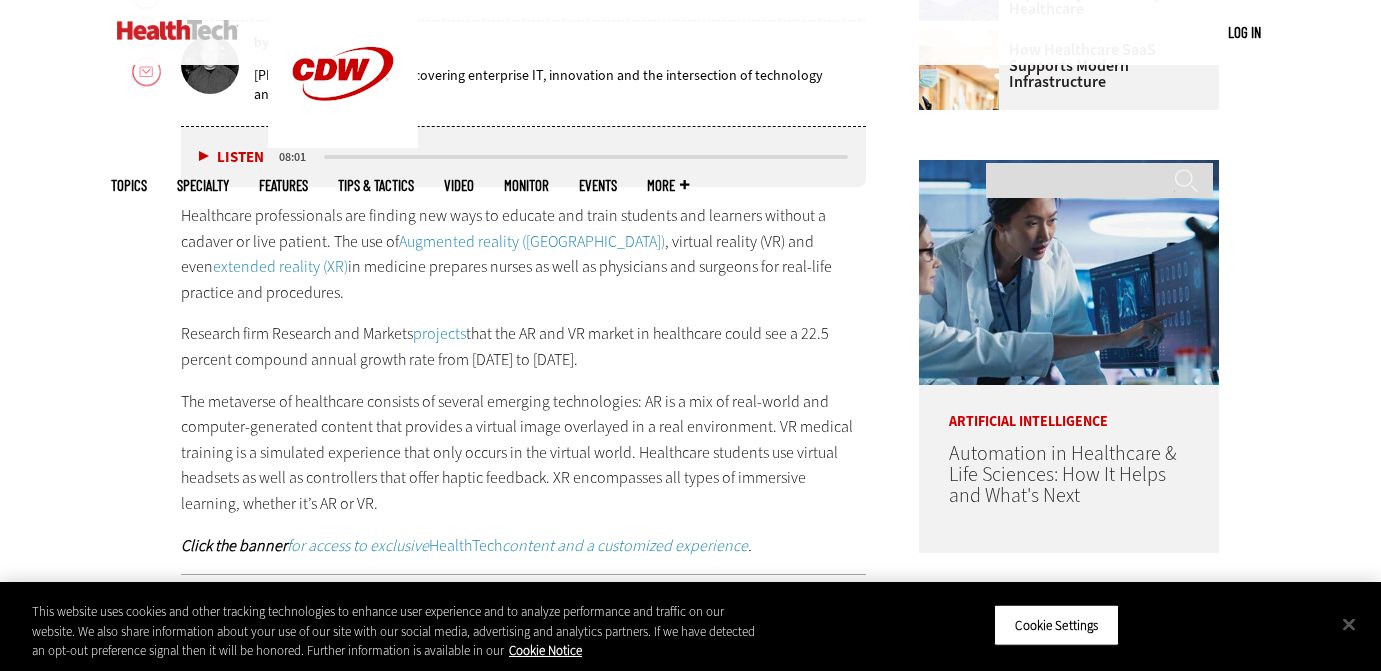 scroll, scrollTop: 1140, scrollLeft: 0, axis: vertical 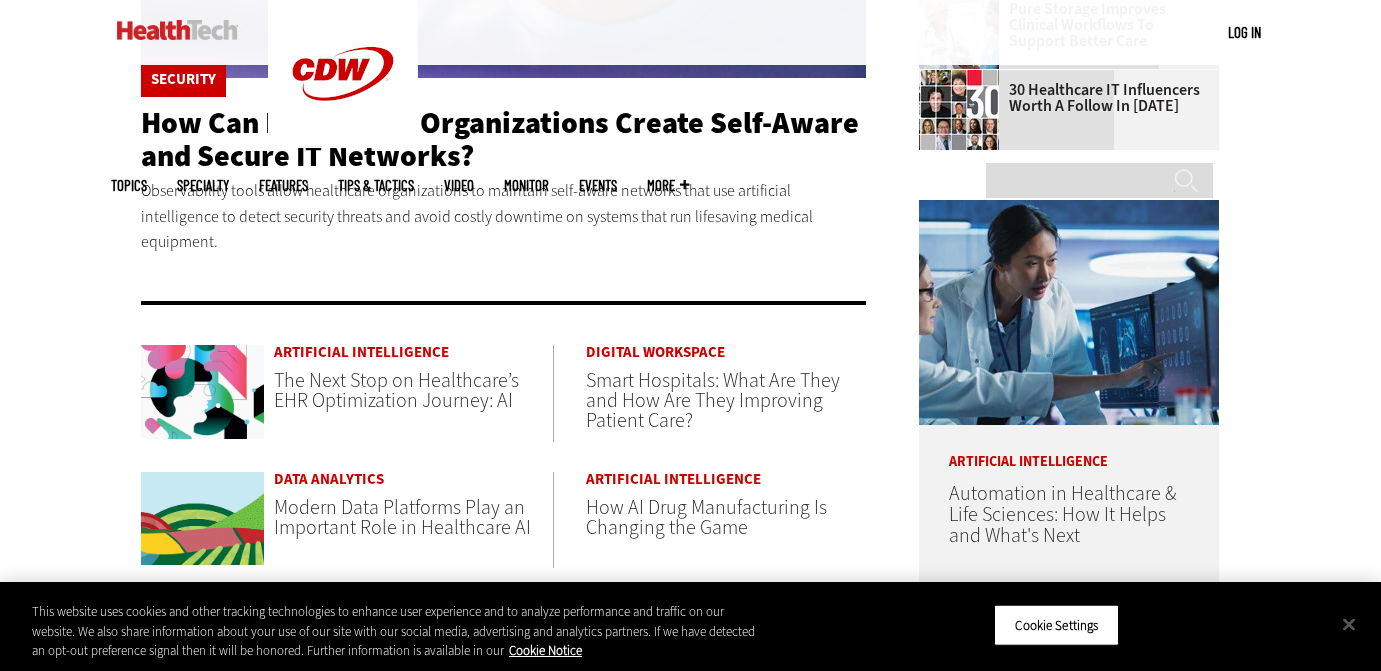 click on "The Next Stop on Healthcare’s EHR Optimization Journey: AI" at bounding box center [396, 390] 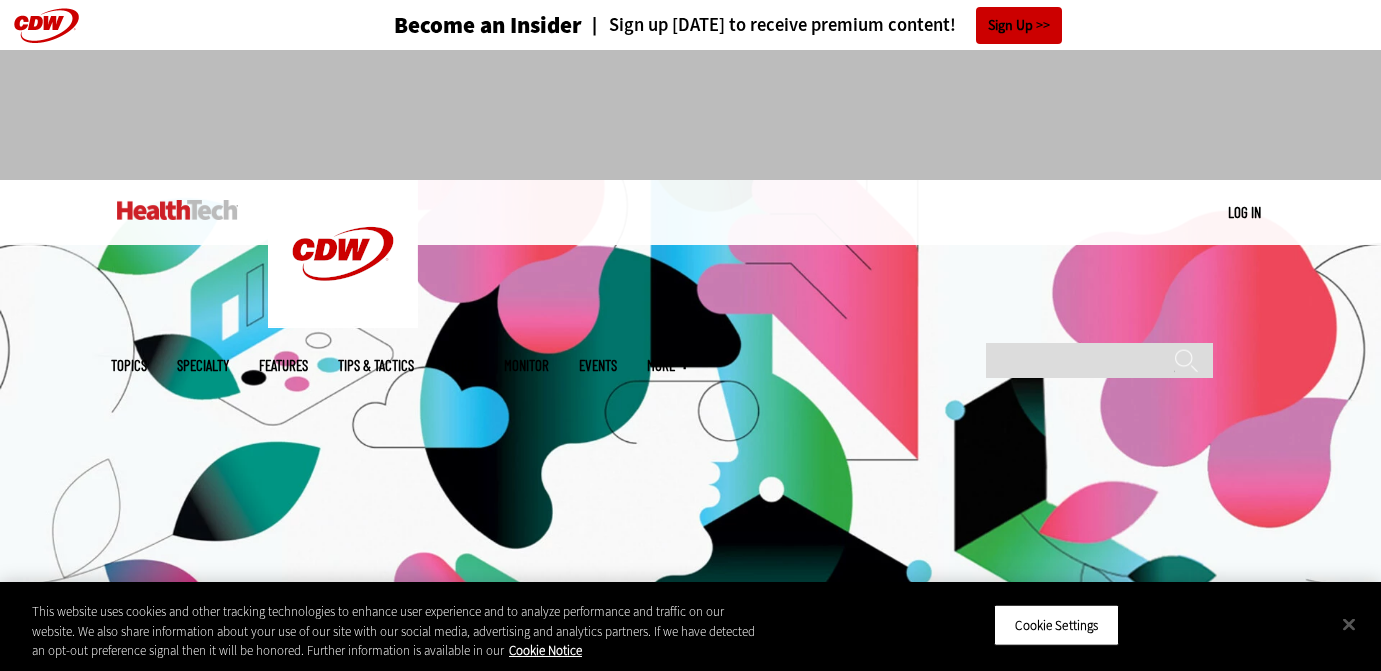 scroll, scrollTop: 1, scrollLeft: 0, axis: vertical 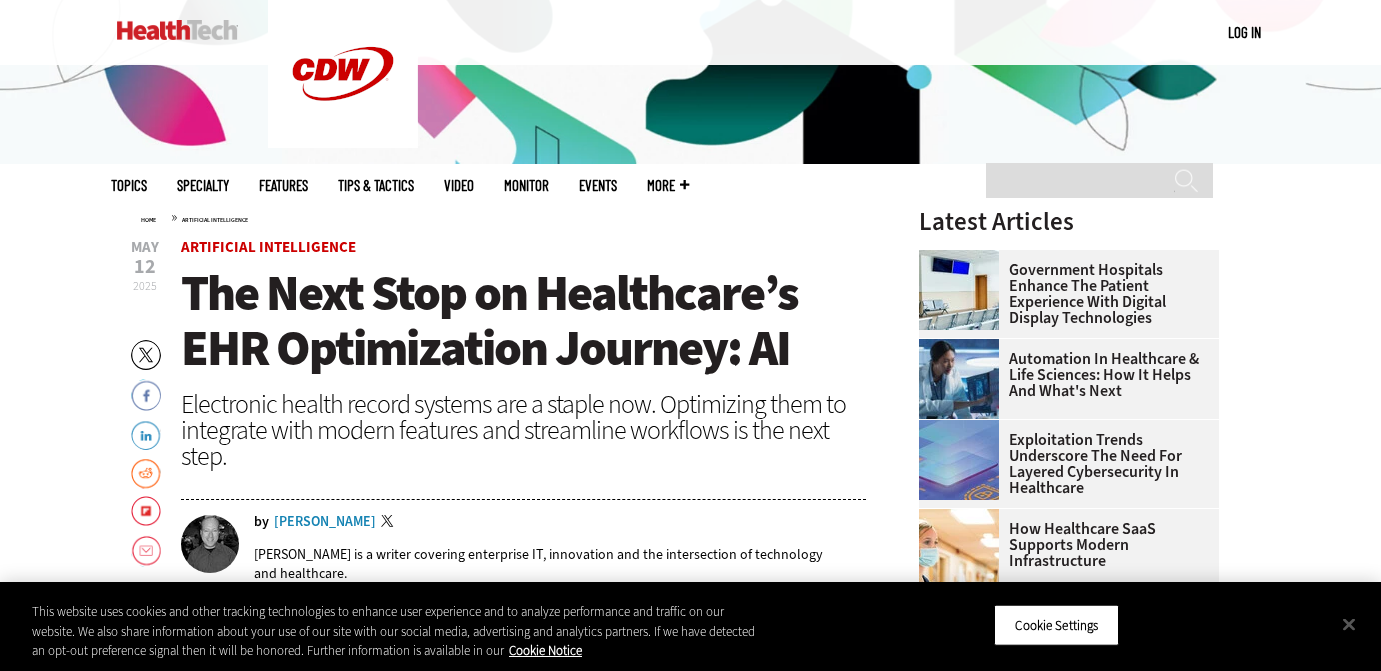 drag, startPoint x: 271, startPoint y: 522, endPoint x: 375, endPoint y: 519, distance: 104.04326 